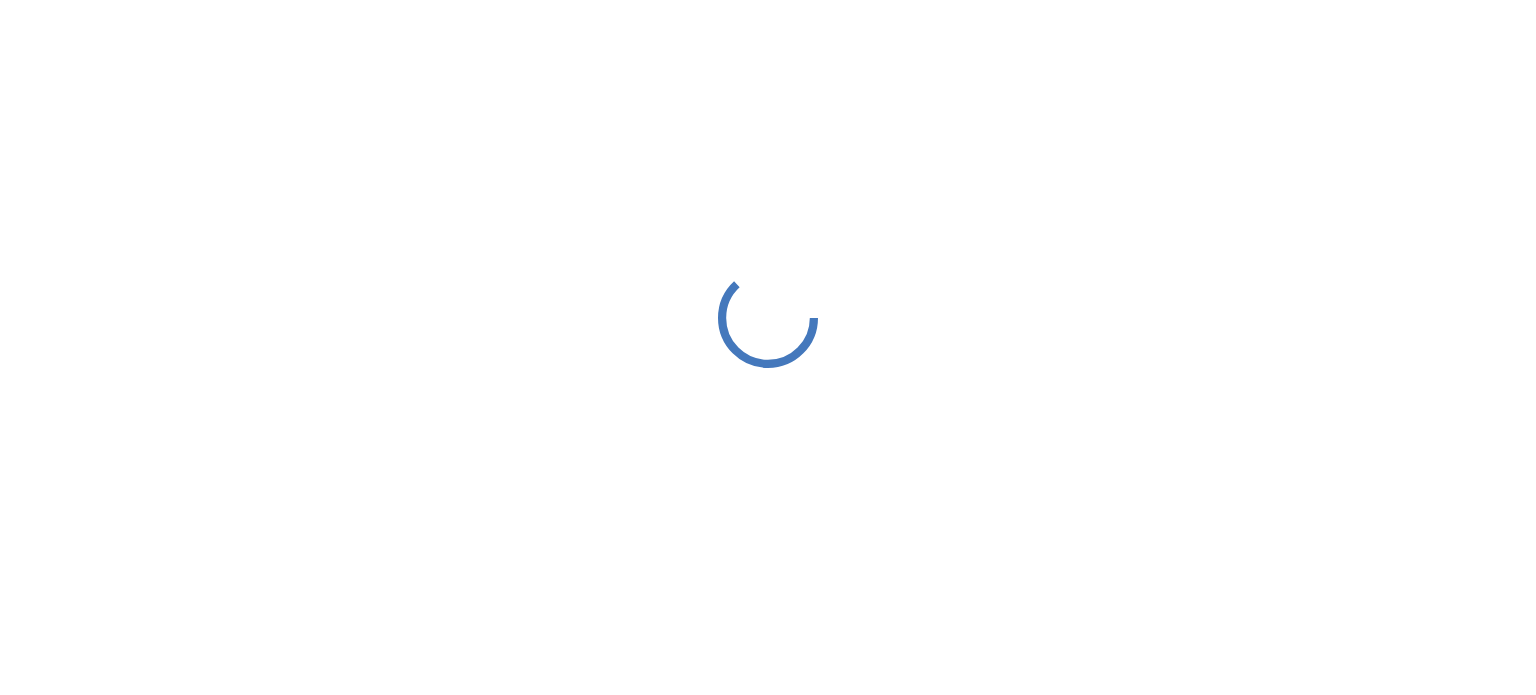 scroll, scrollTop: 0, scrollLeft: 0, axis: both 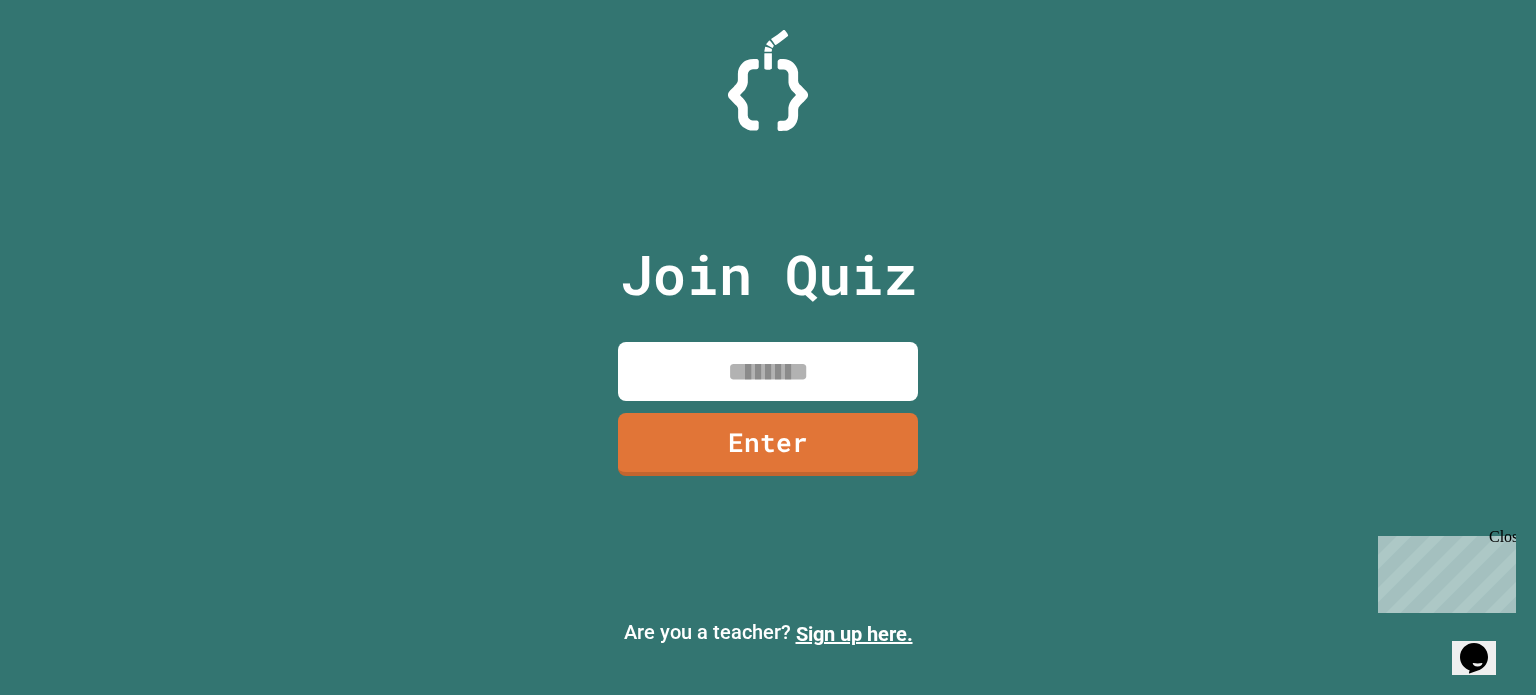 click at bounding box center (768, 371) 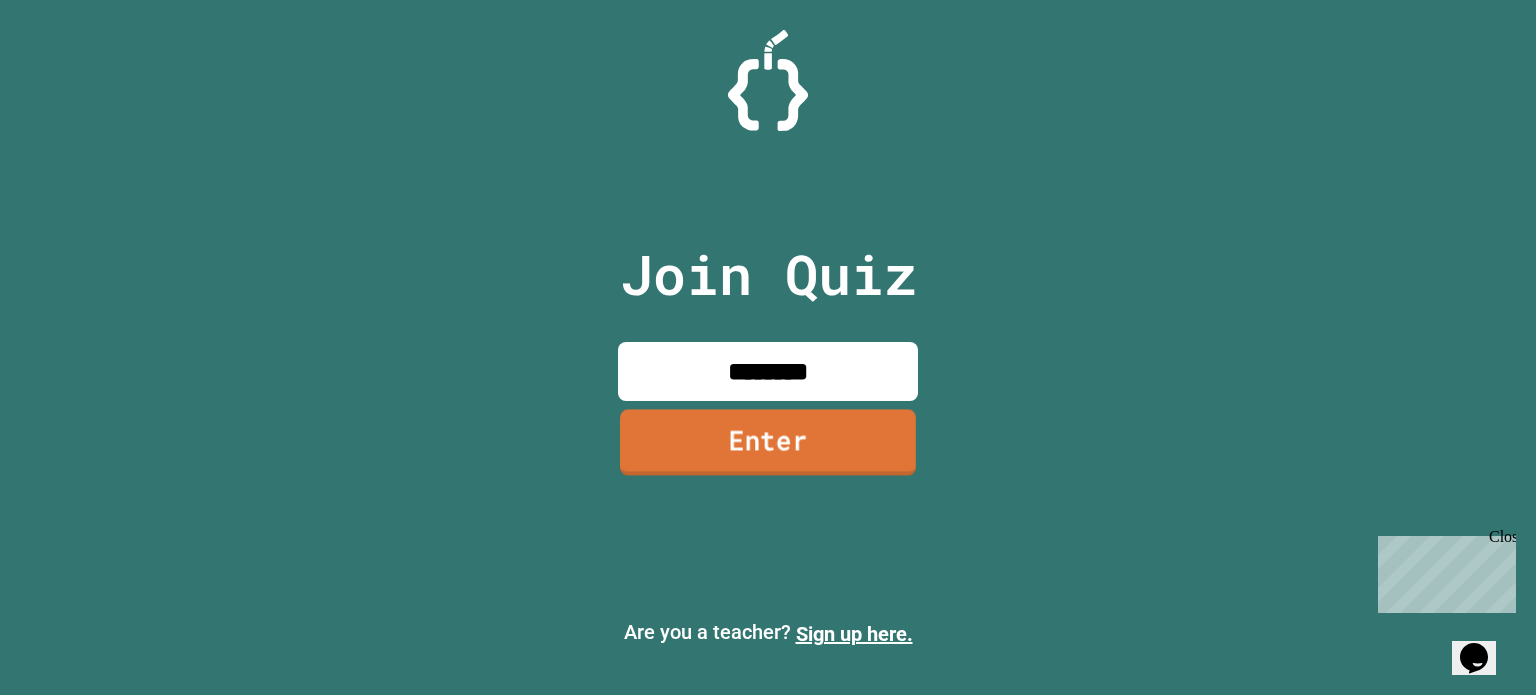 type on "********" 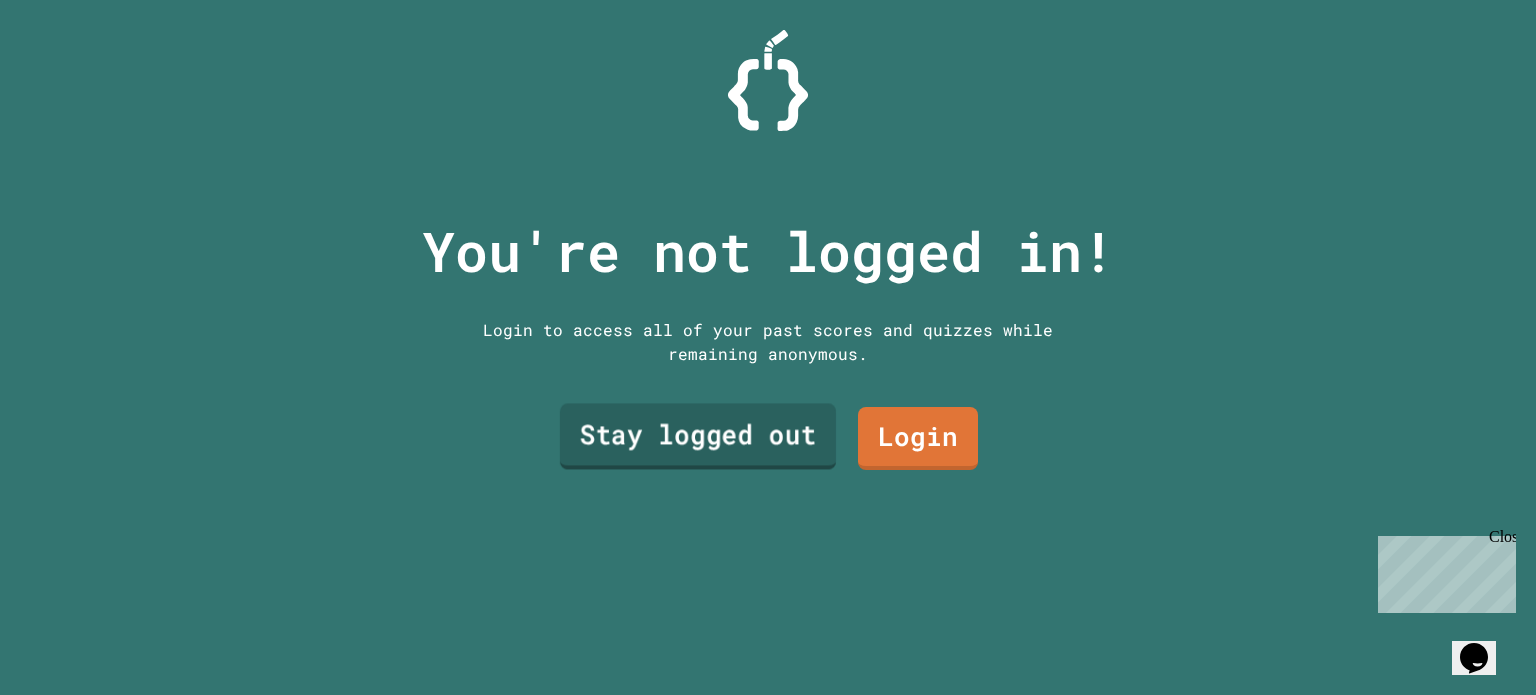 click on "Stay logged out" at bounding box center [698, 437] 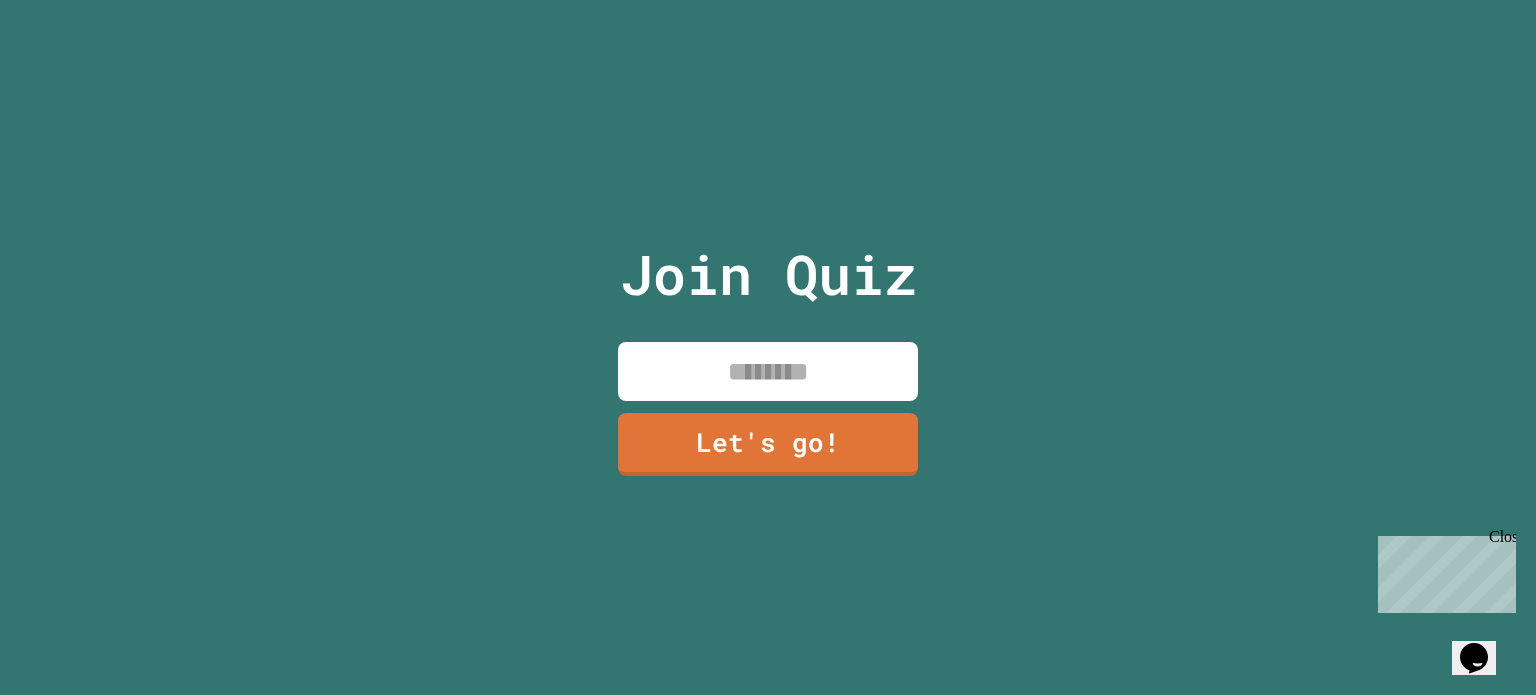 click at bounding box center (768, 371) 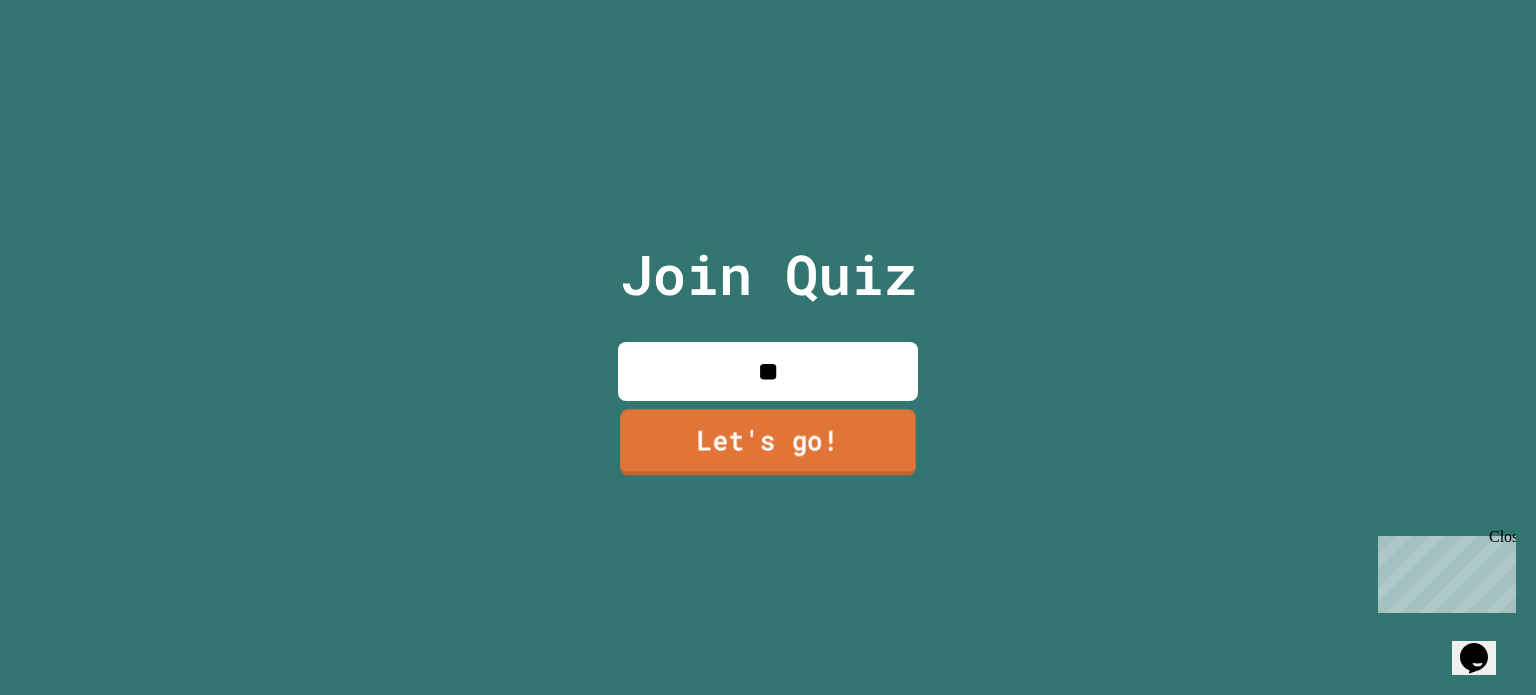 type on "**" 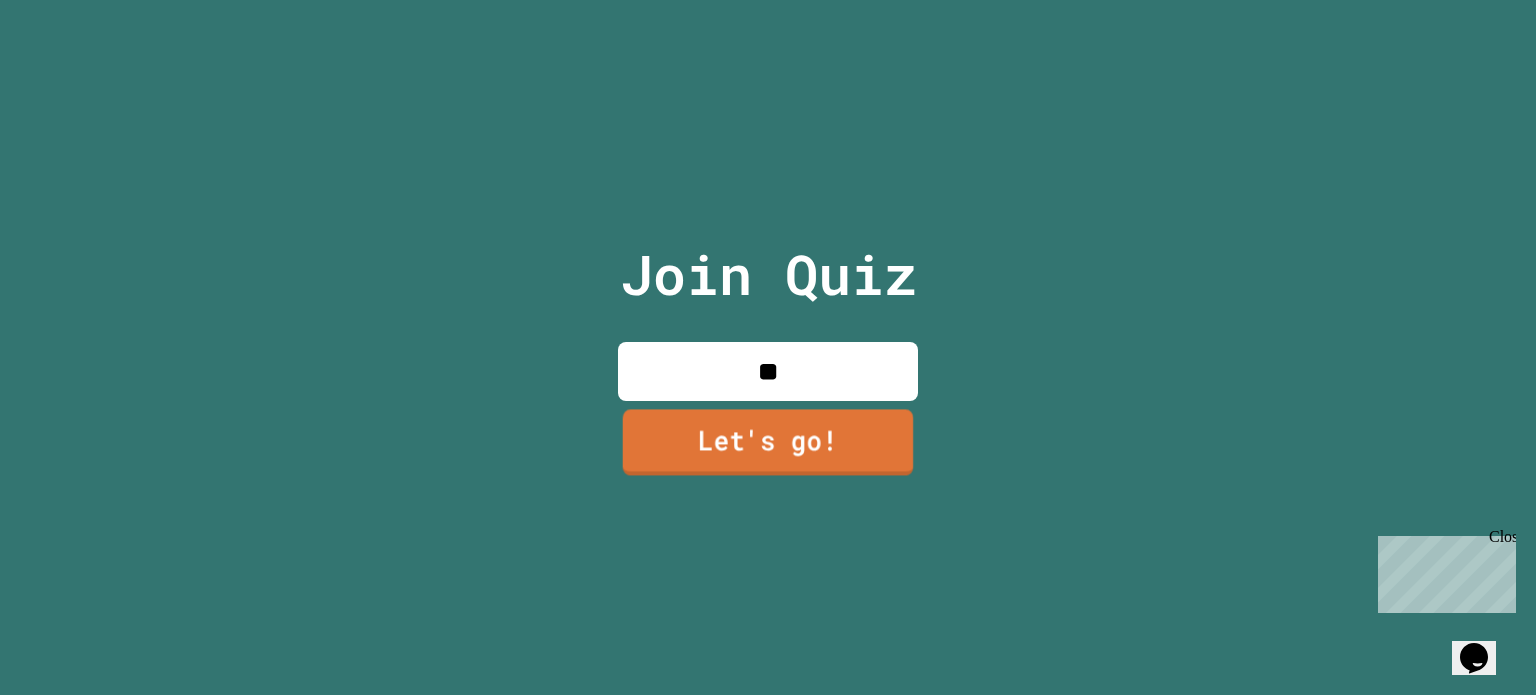 click on "Let's go!" at bounding box center [768, 442] 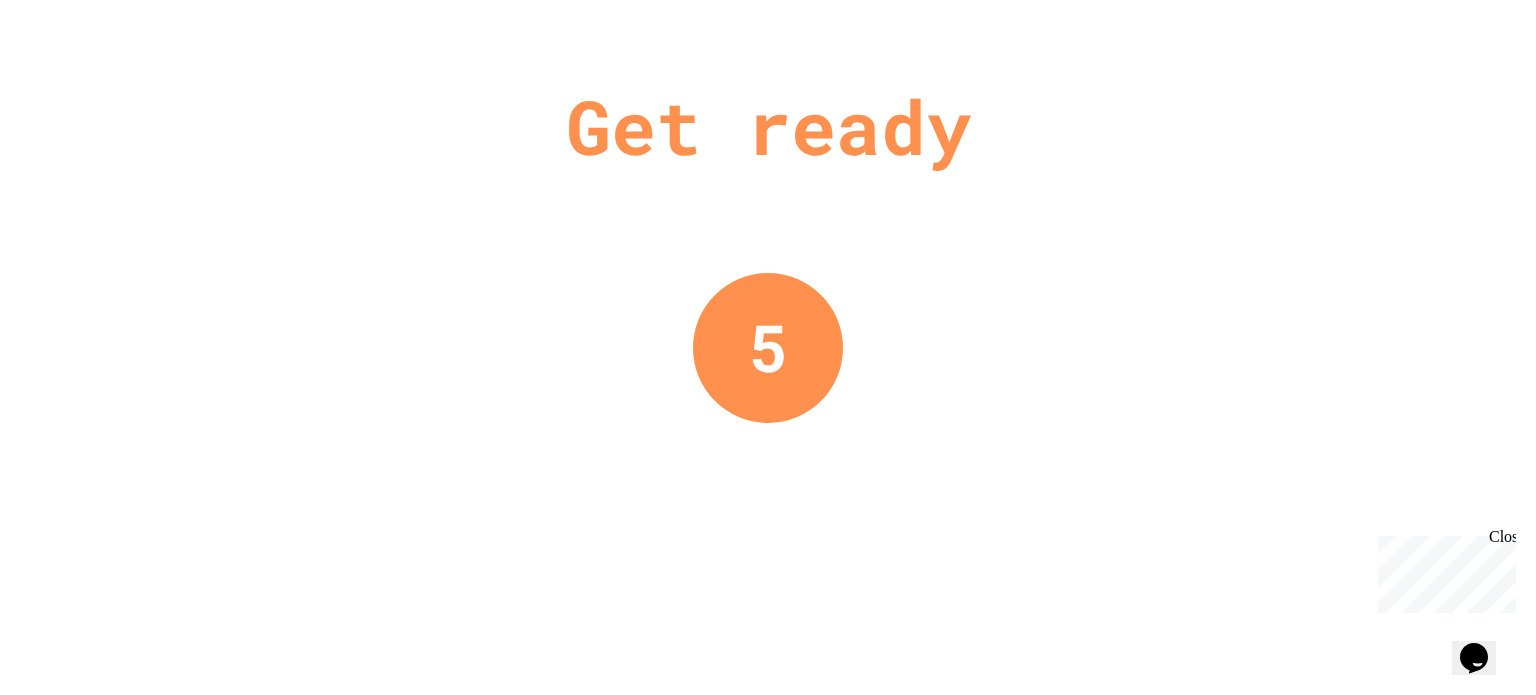 scroll, scrollTop: 0, scrollLeft: 0, axis: both 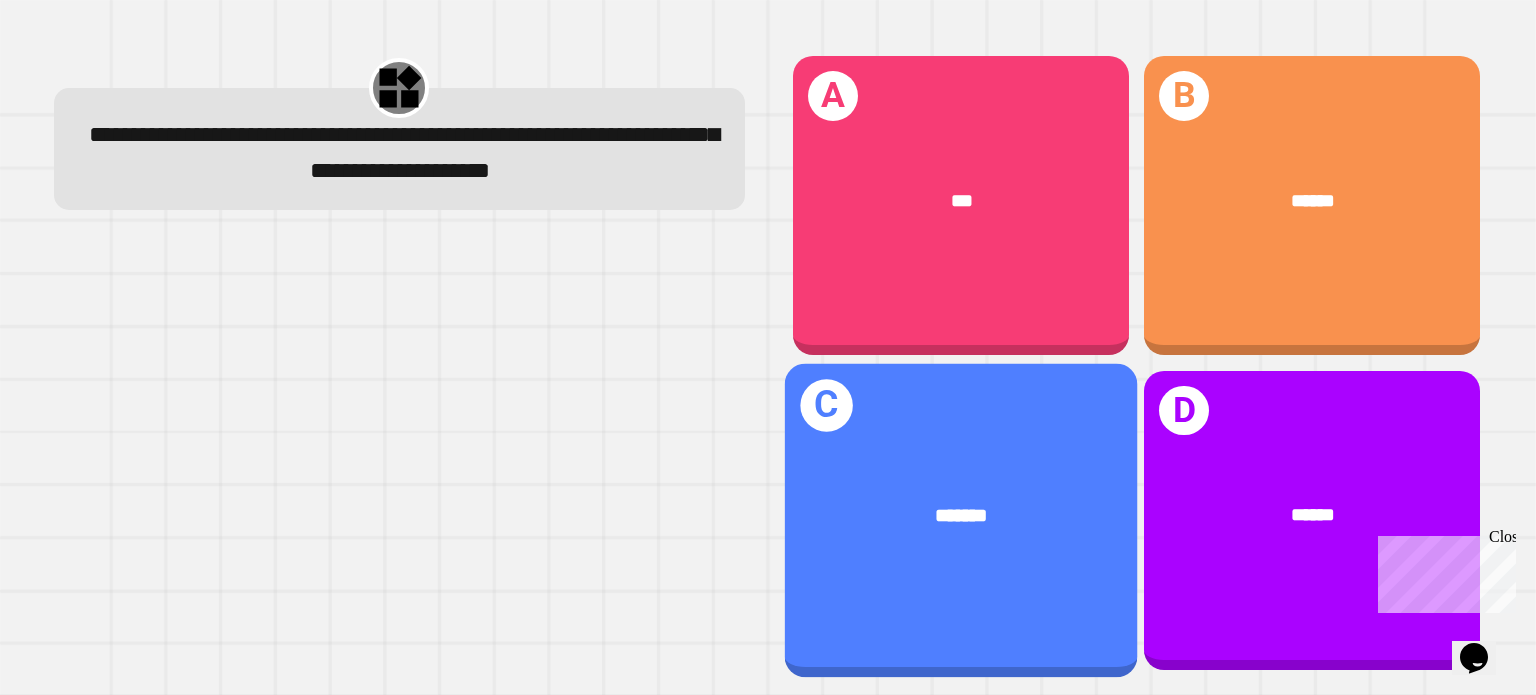 click on "*******" at bounding box center (961, 515) 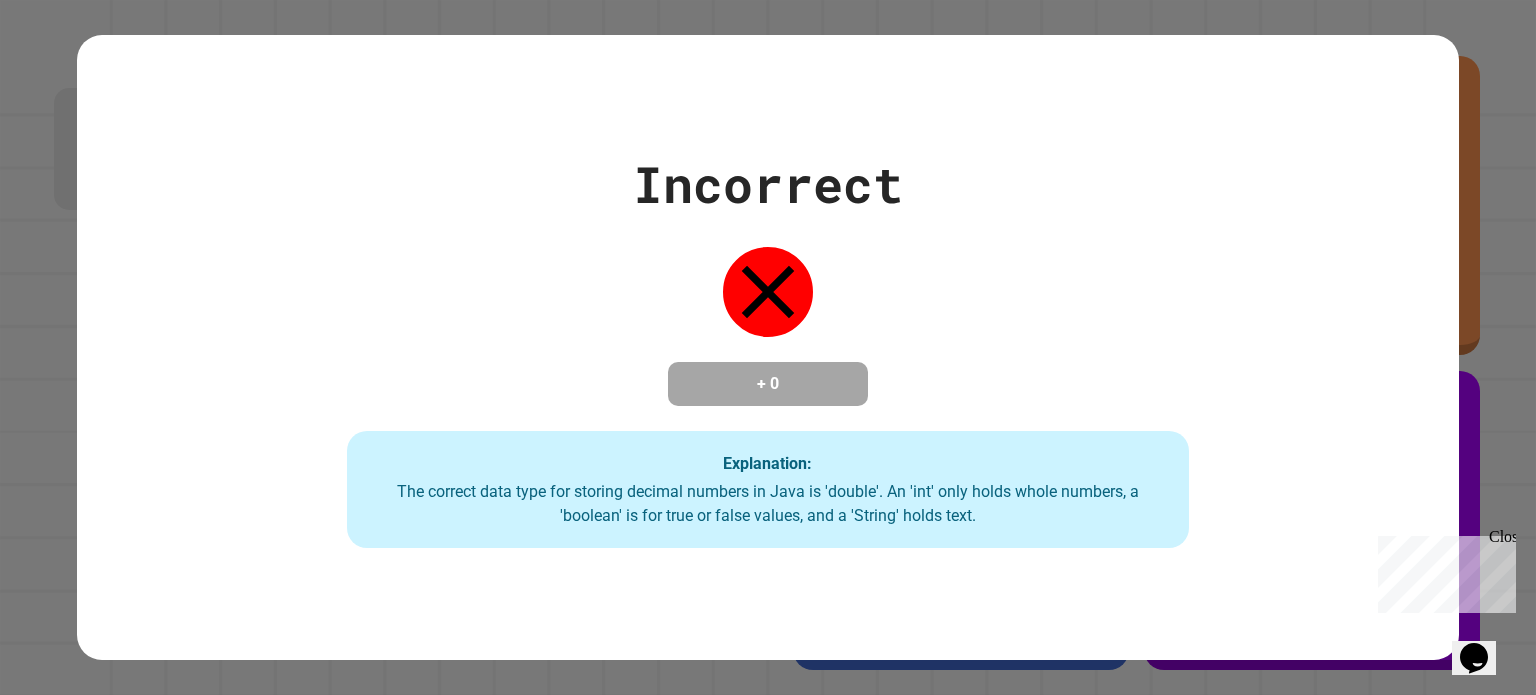 click on "Incorrect   + 0 Explanation:   The correct data type for storing decimal numbers in Java is 'double'. An 'int' only holds whole numbers, a 'boolean' is for true or false values, and a 'String' holds text." at bounding box center (768, 347) 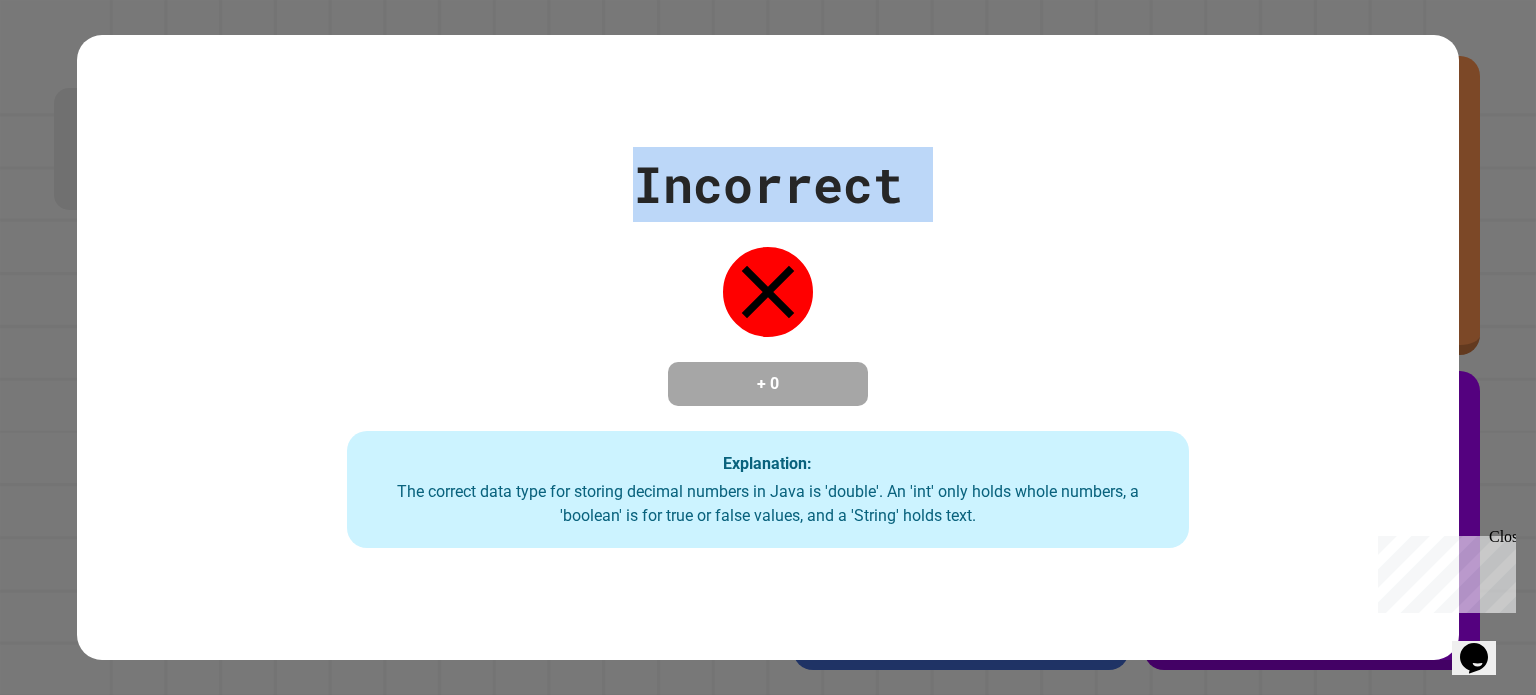 click on "Incorrect" at bounding box center (768, 184) 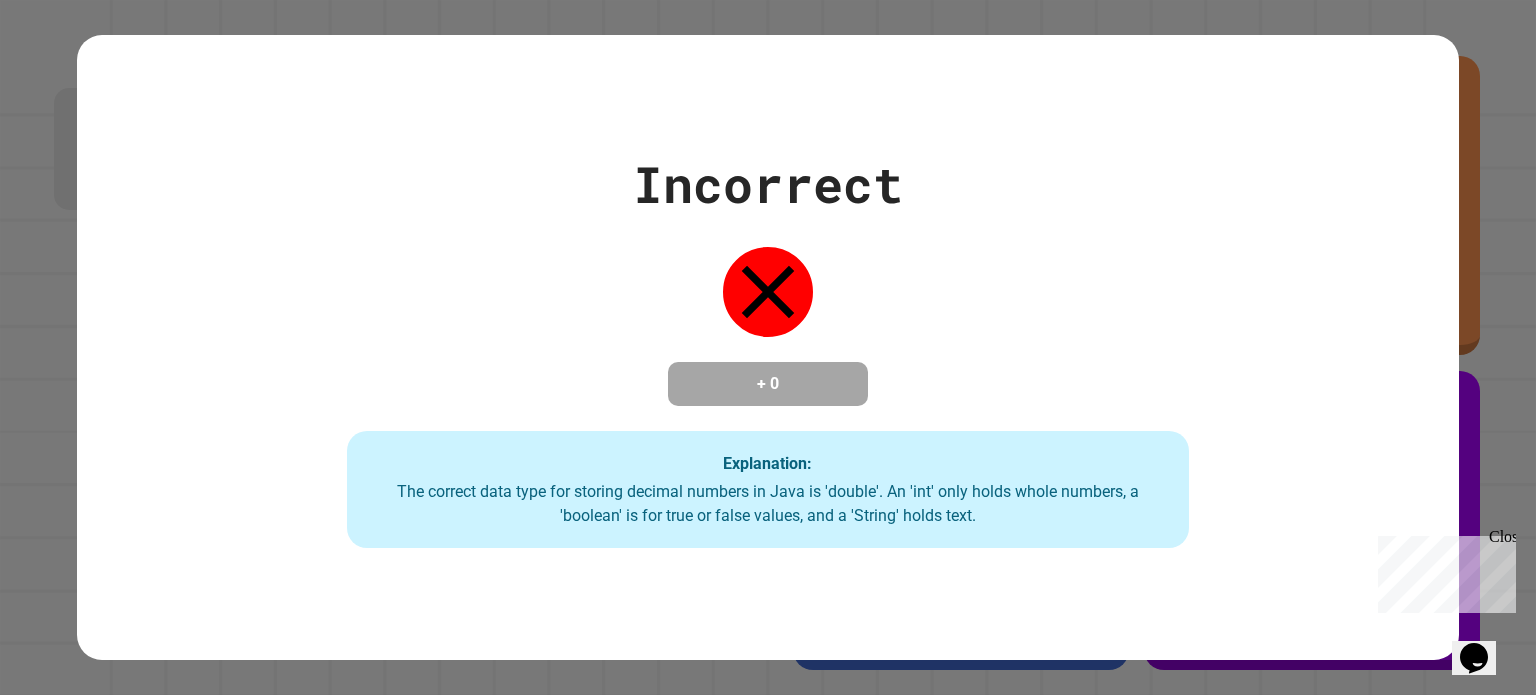 click on "Incorrect   + 0 Explanation:   The correct data type for storing decimal numbers in Java is 'double'. An 'int' only holds whole numbers, a 'boolean' is for true or false values, and a 'String' holds text." at bounding box center [768, 347] 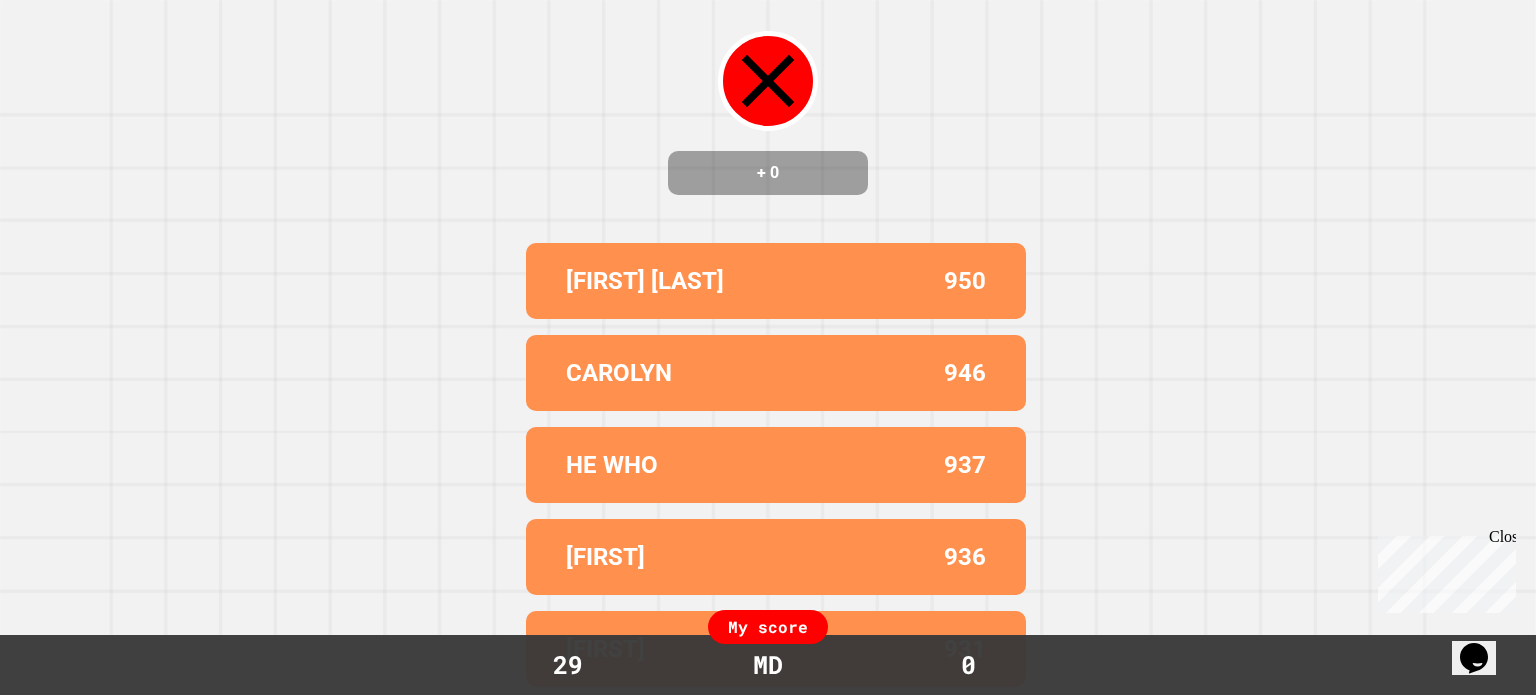 scroll, scrollTop: 0, scrollLeft: 0, axis: both 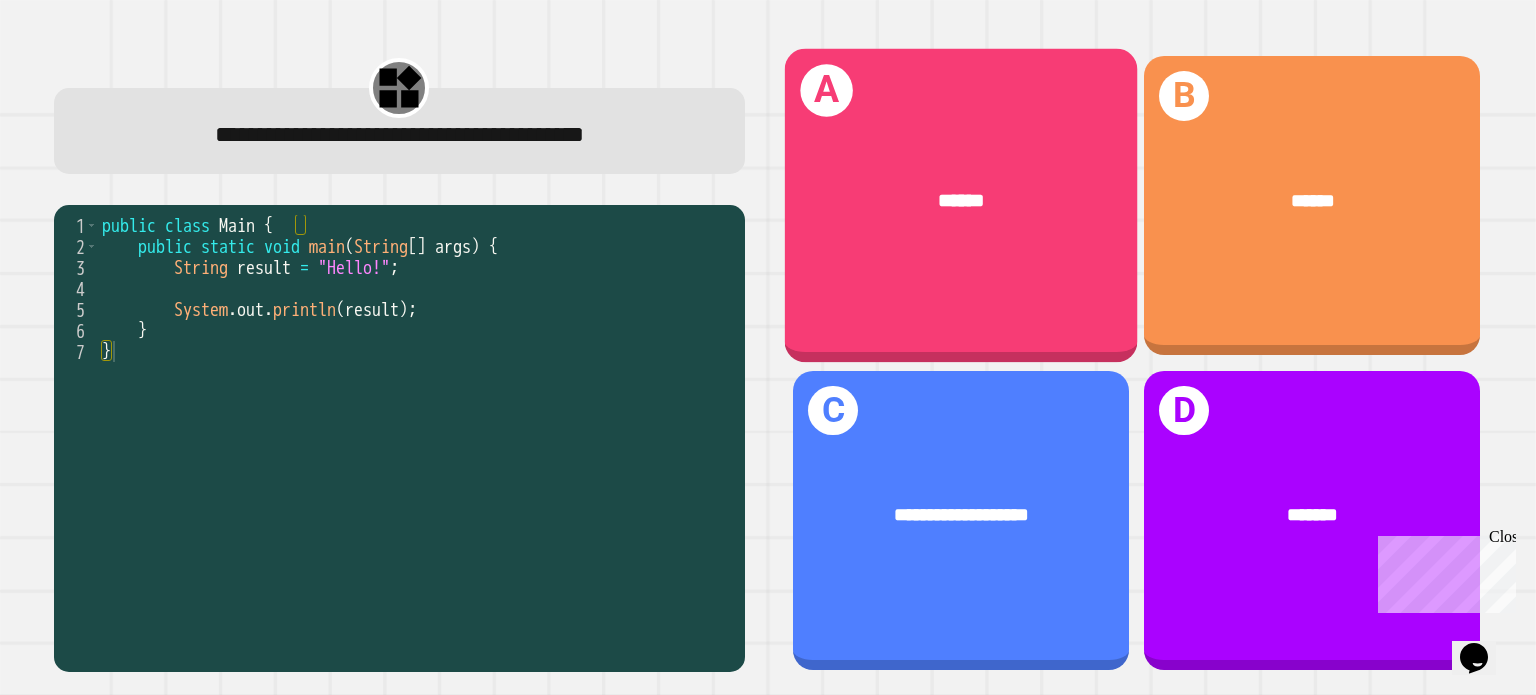 click on "******" at bounding box center (961, 200) 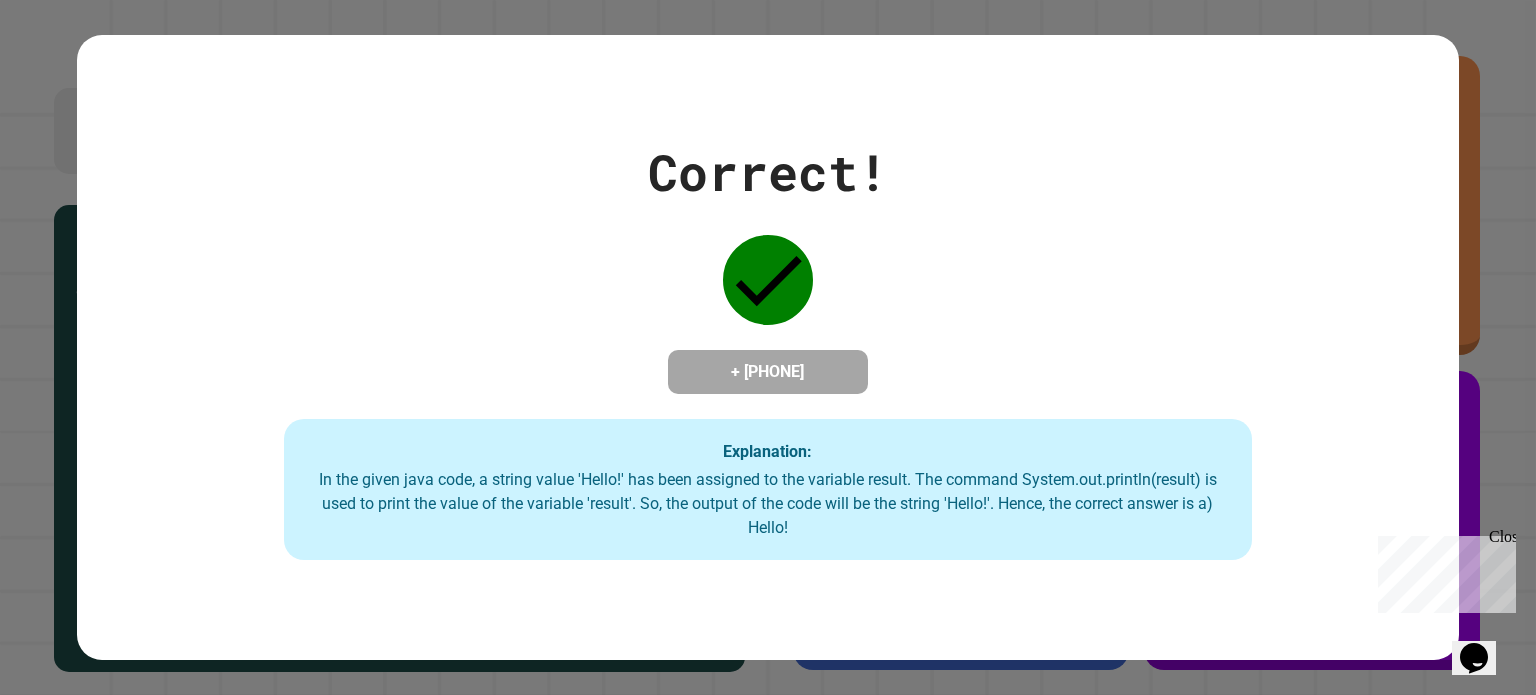 click on "Correct!   + 852 Explanation:   In the given java code, a string value 'Hello!' has been assigned to the variable result. The command System.out.println(result) is used to print the value of the variable 'result'. So, the output of the code will be the string 'Hello!'. Hence, the correct answer is a) Hello!" at bounding box center (768, 347) 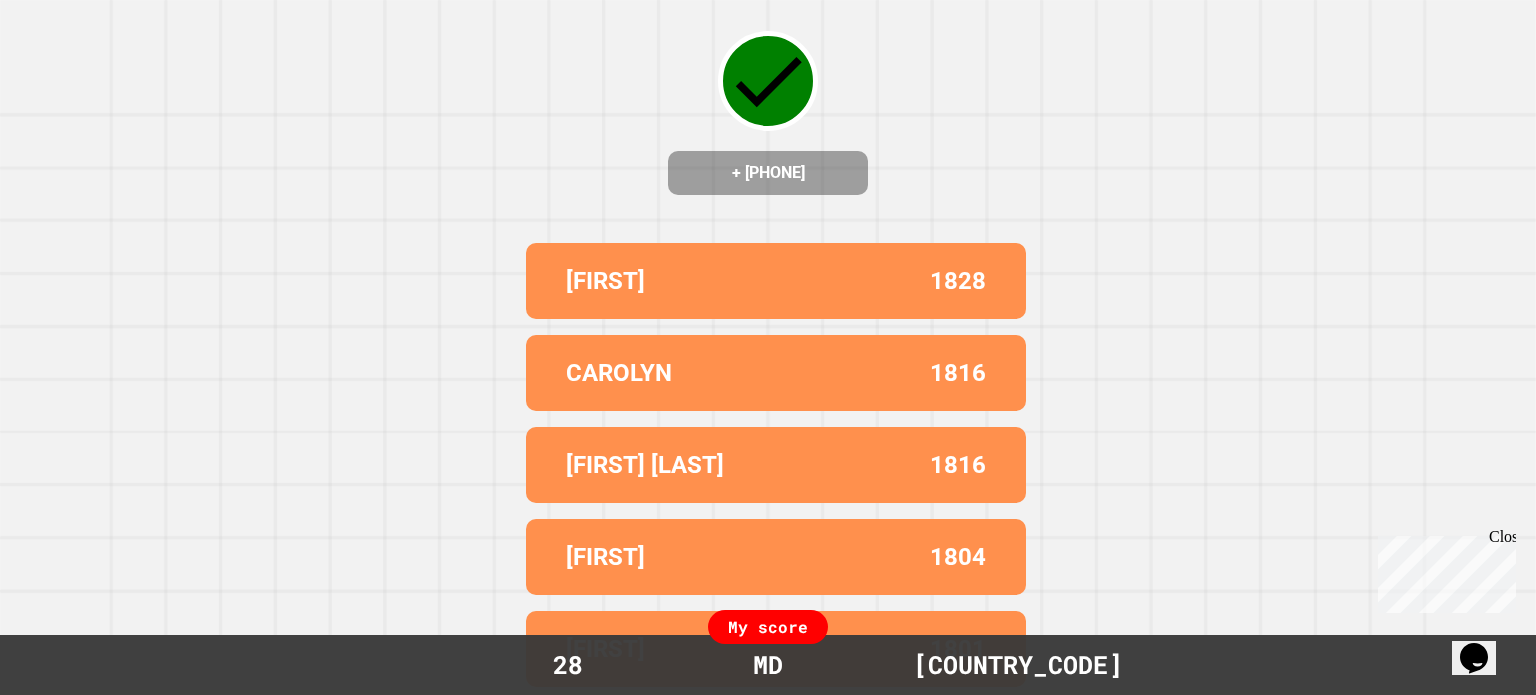 scroll, scrollTop: 0, scrollLeft: 0, axis: both 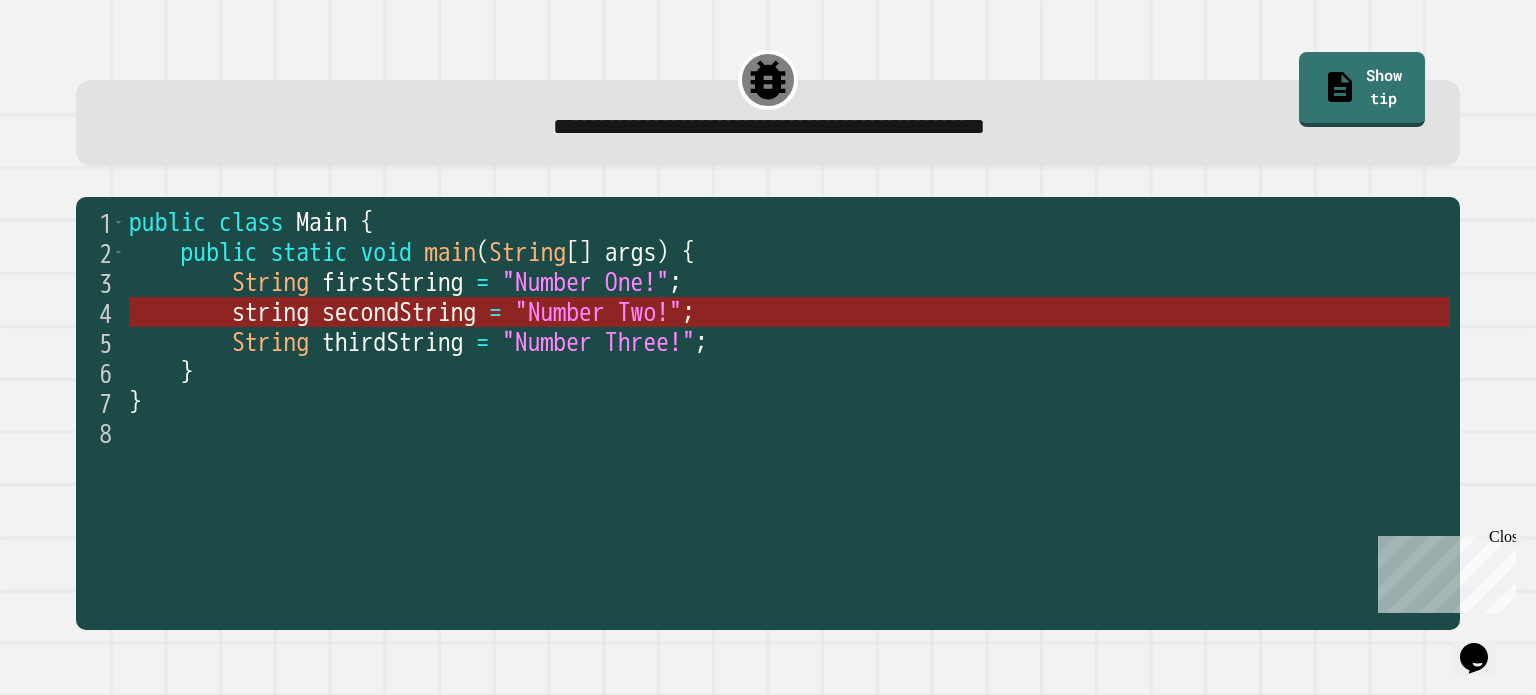 click on ""Number Two!"" at bounding box center (598, 312) 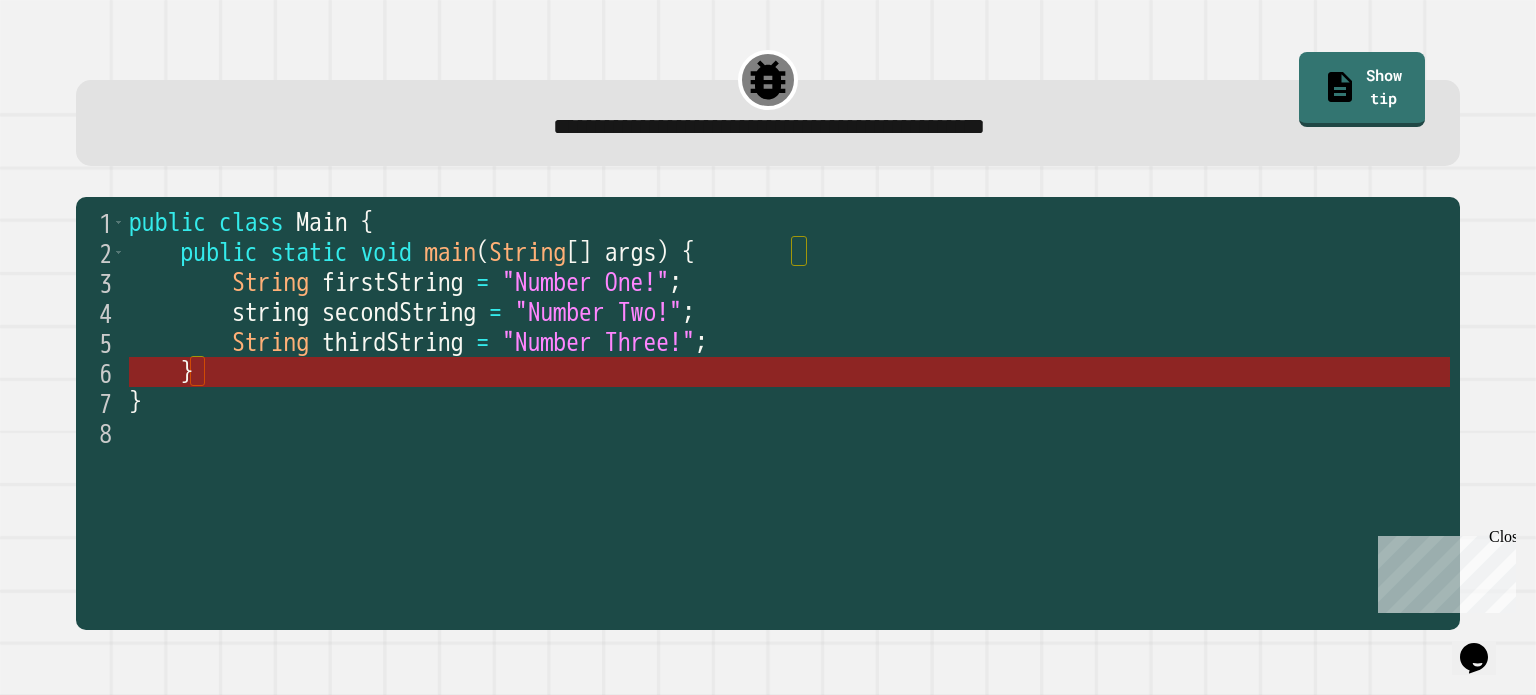 click on "}" at bounding box center (500129, 372) 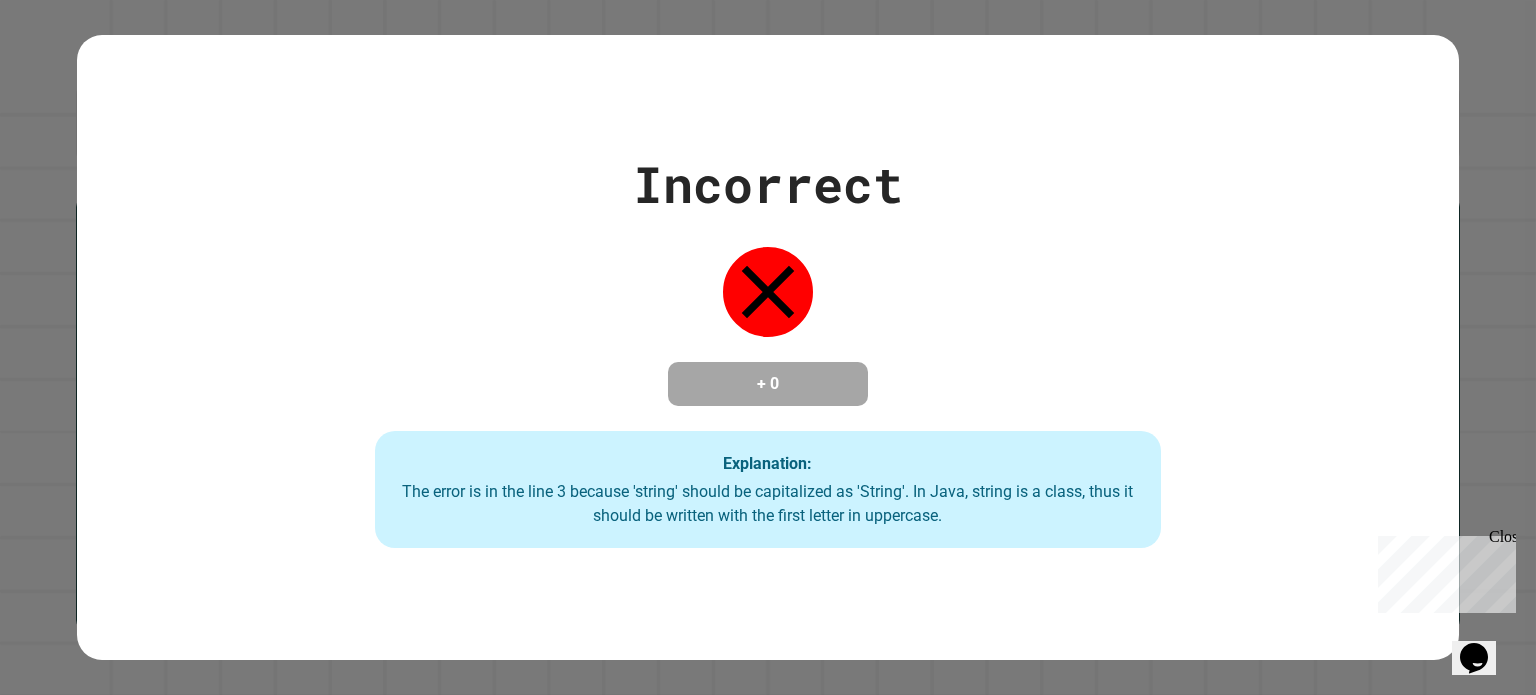 click on "Incorrect   + 0 Explanation:   The error is in the line 3 because 'string' should be capitalized as 'String'. In Java, string is a class, thus it should be written with the first letter in uppercase." at bounding box center (768, 348) 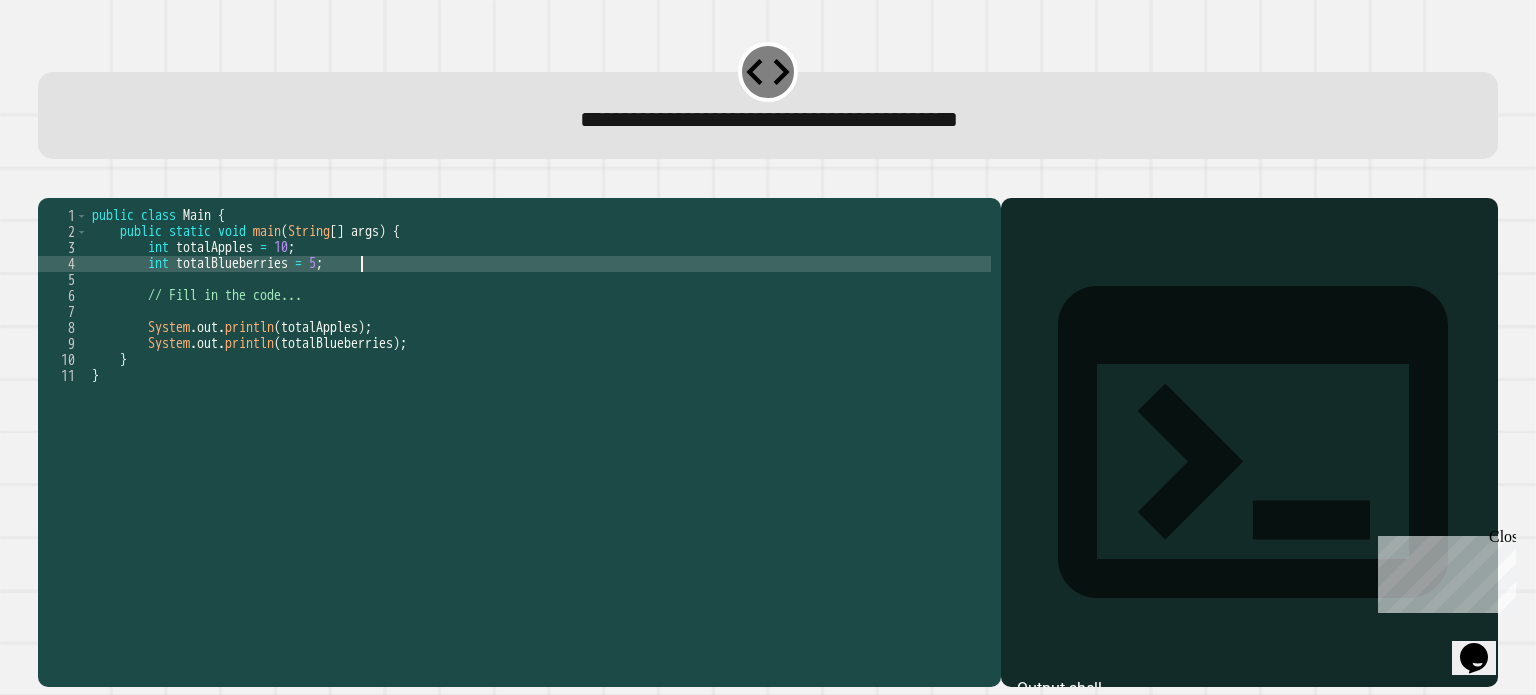 click on "public   class   Main   {      public   static   void   main ( String [ ]   args )   {           int   totalApples   =   10 ;           int   totalBlueberries   =   5 ;                     // Fill in the code...                     System . out . println ( totalApples ) ;           System . out . println ( totalBlueberries ) ;      } }" at bounding box center (539, 432) 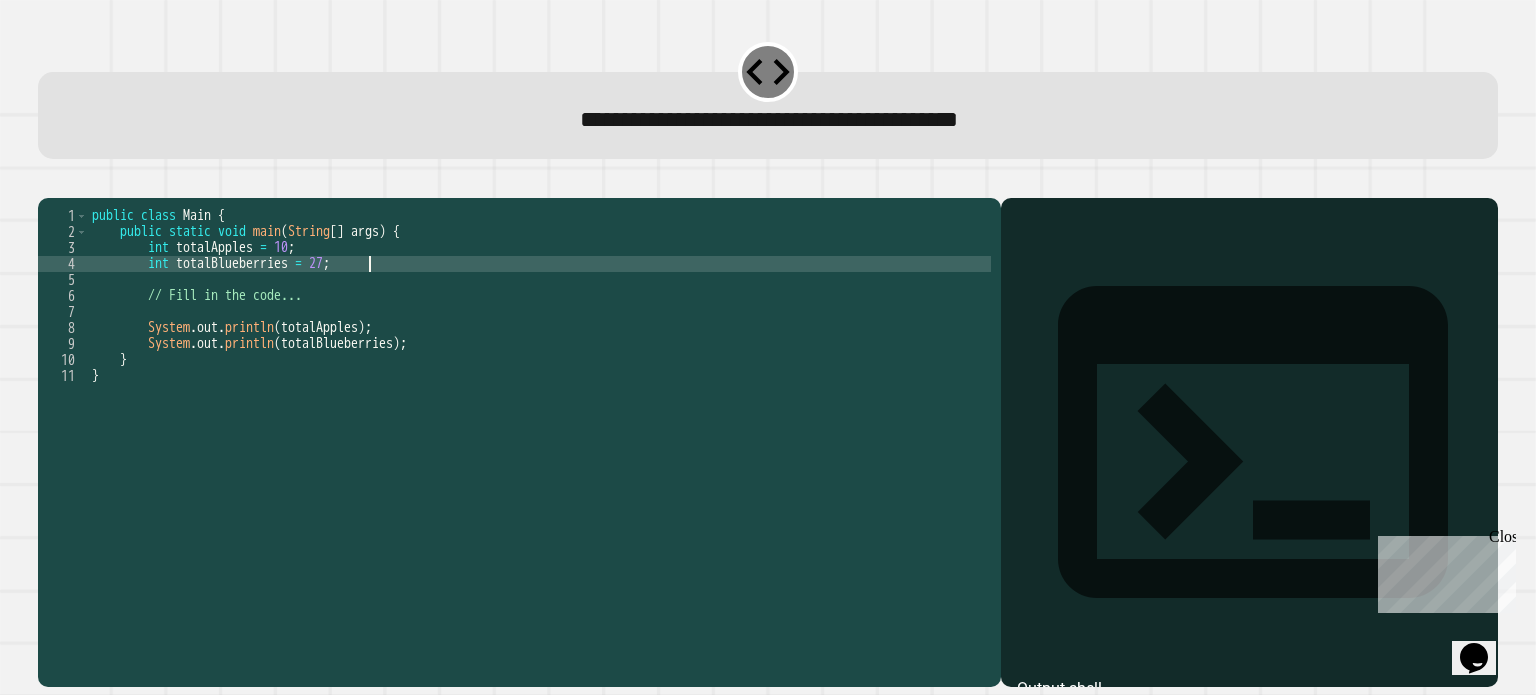 scroll, scrollTop: 0, scrollLeft: 19, axis: horizontal 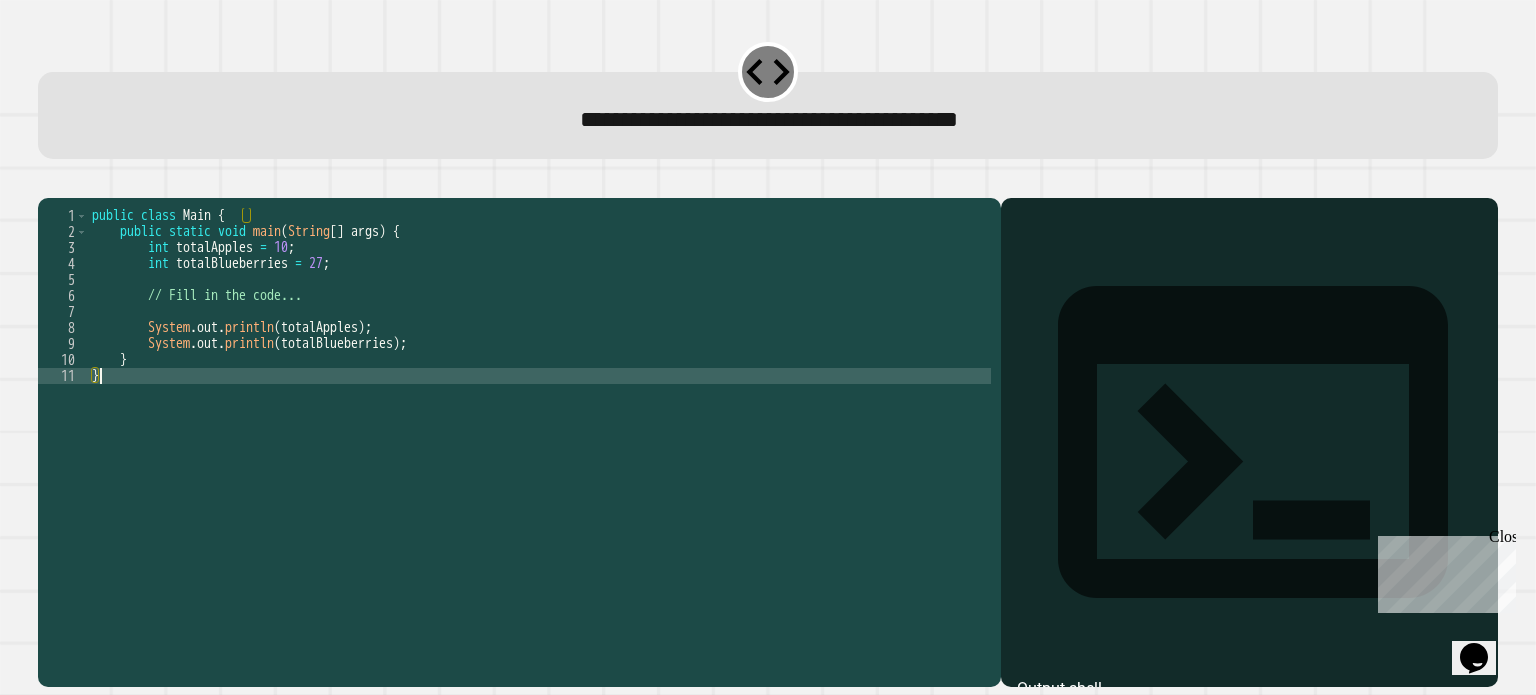 type on "*" 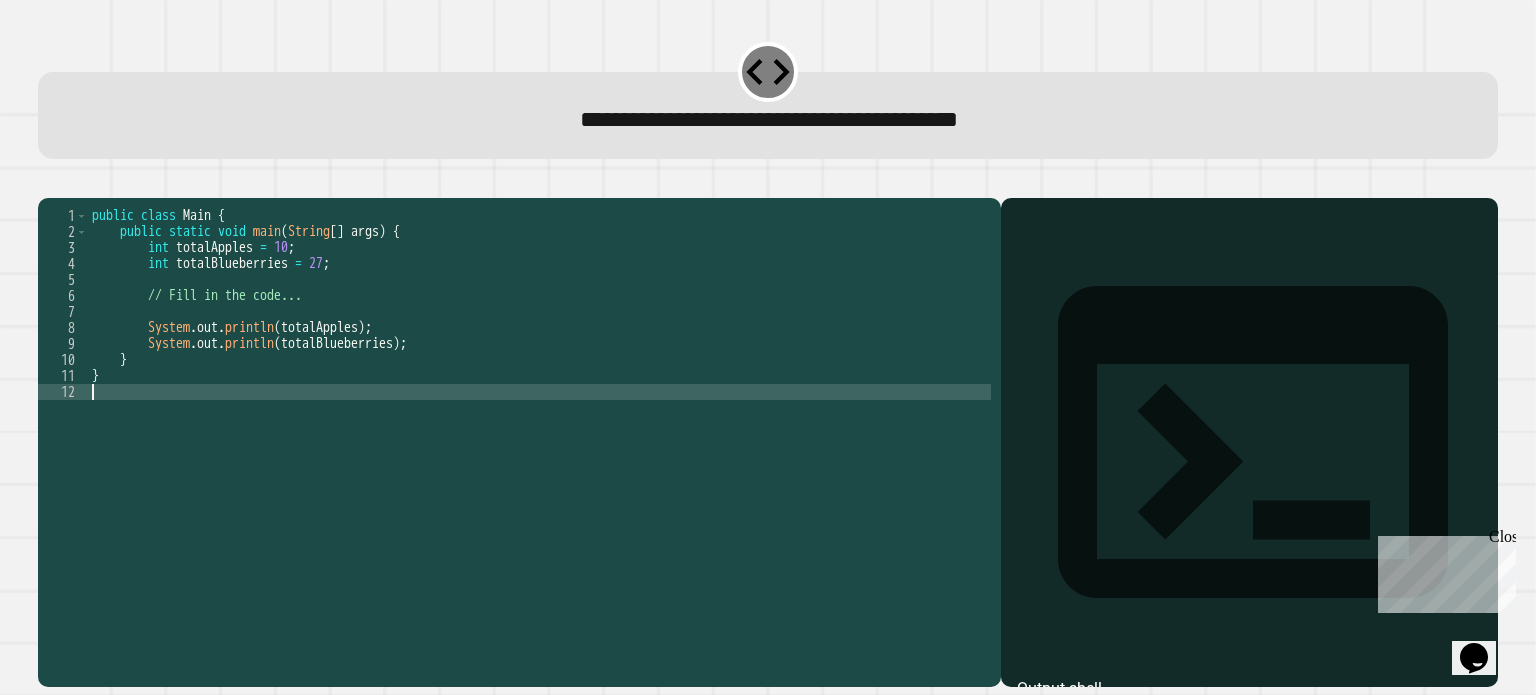 type 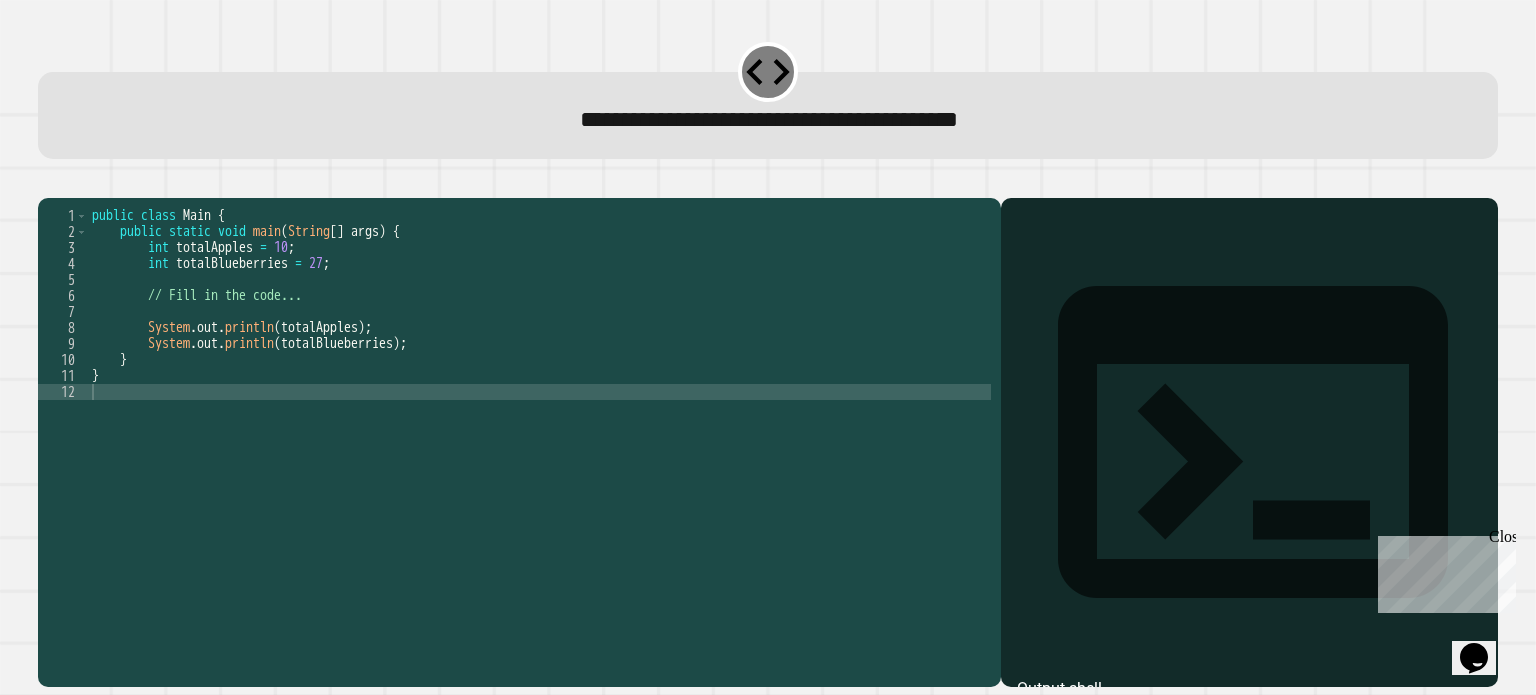 click 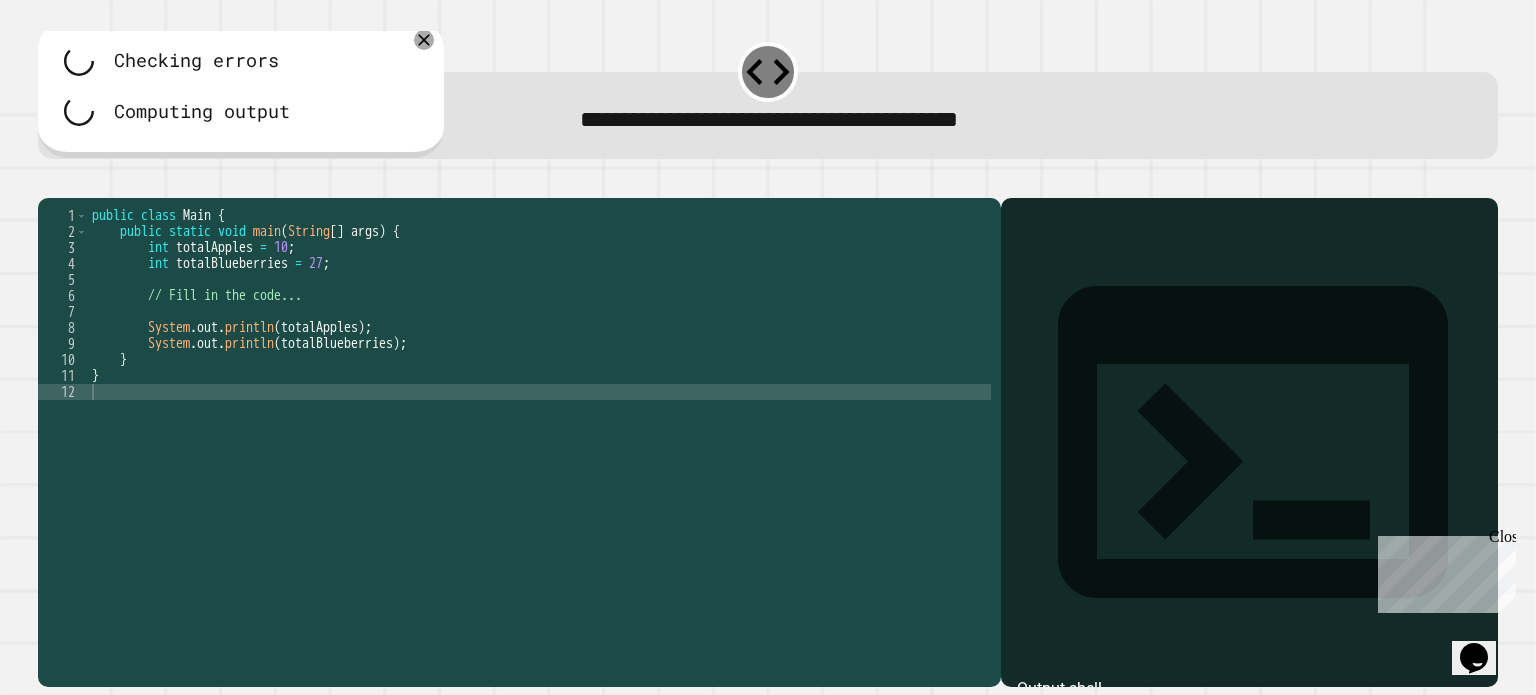 click at bounding box center (767, 186) 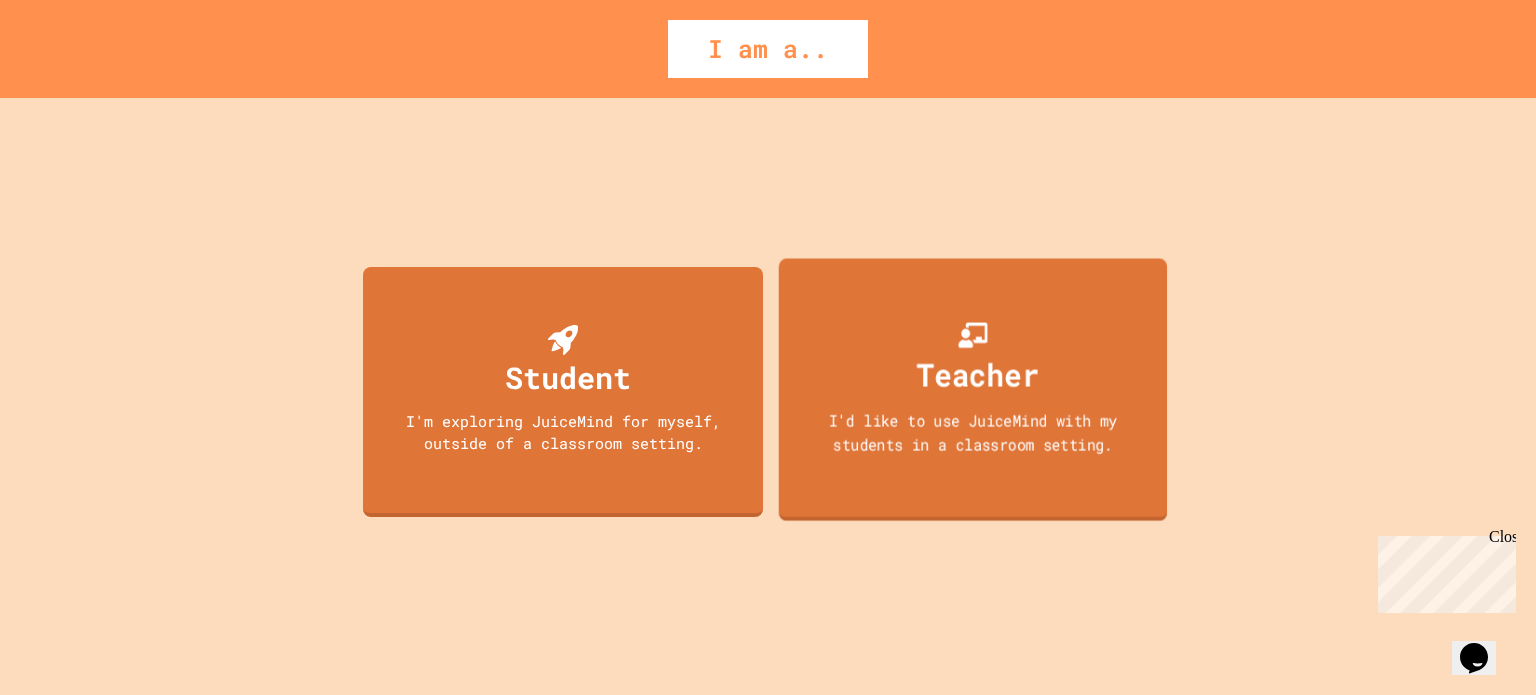 click on "Teacher" at bounding box center (973, 358) 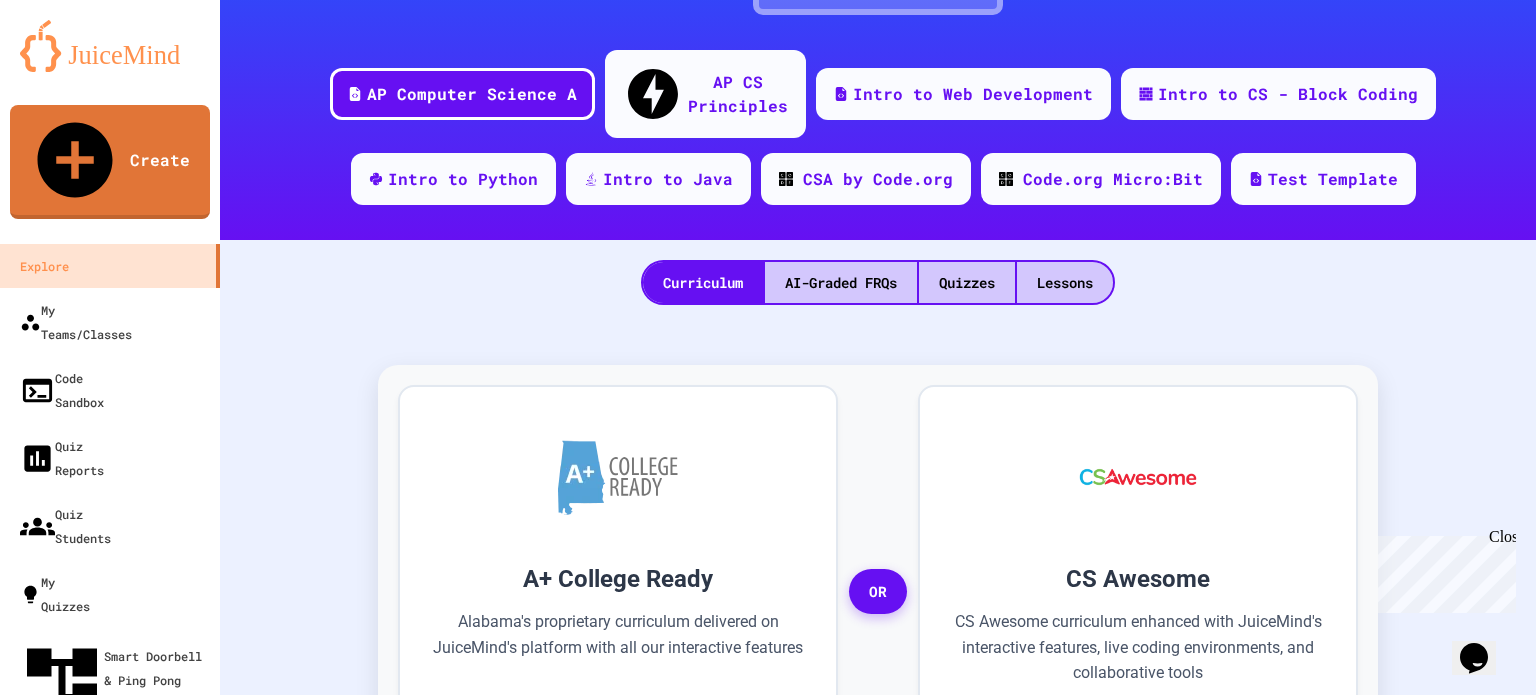 scroll, scrollTop: 0, scrollLeft: 0, axis: both 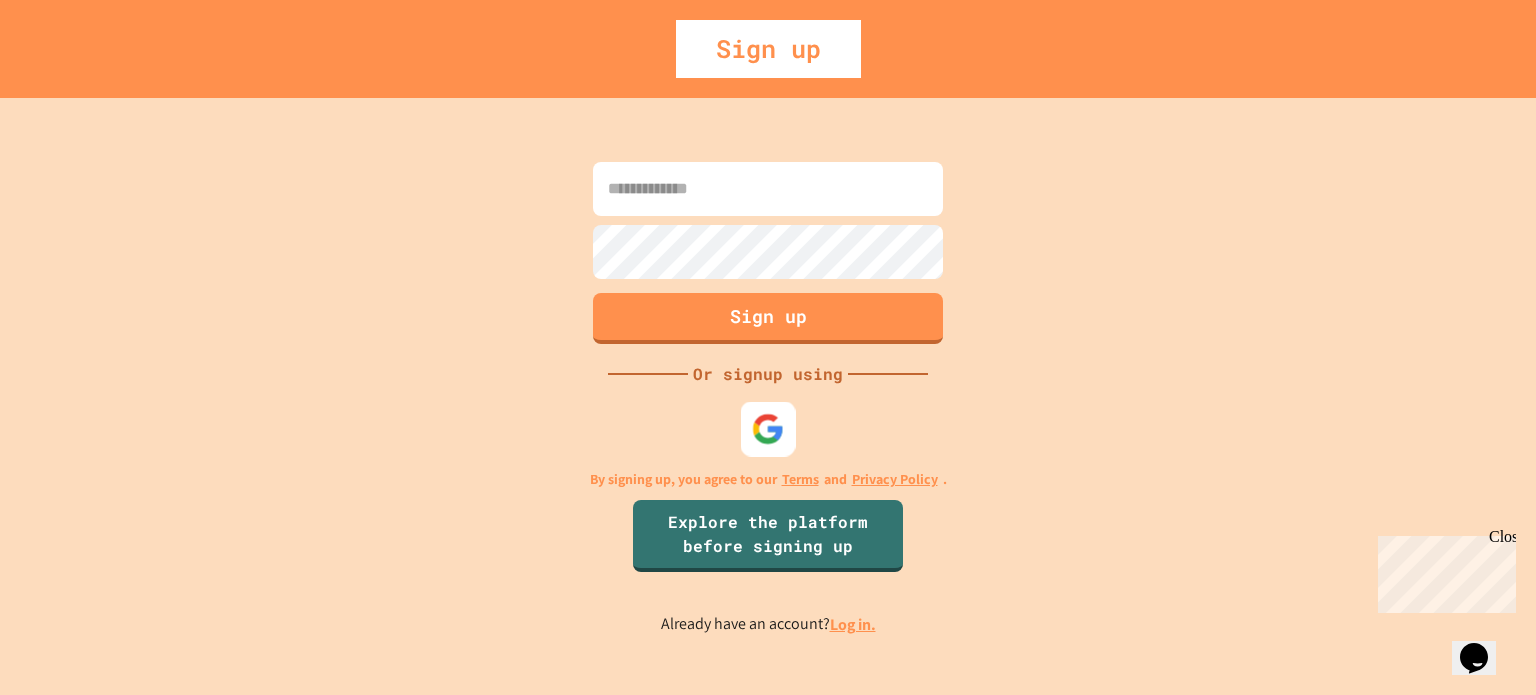 click at bounding box center (768, 428) 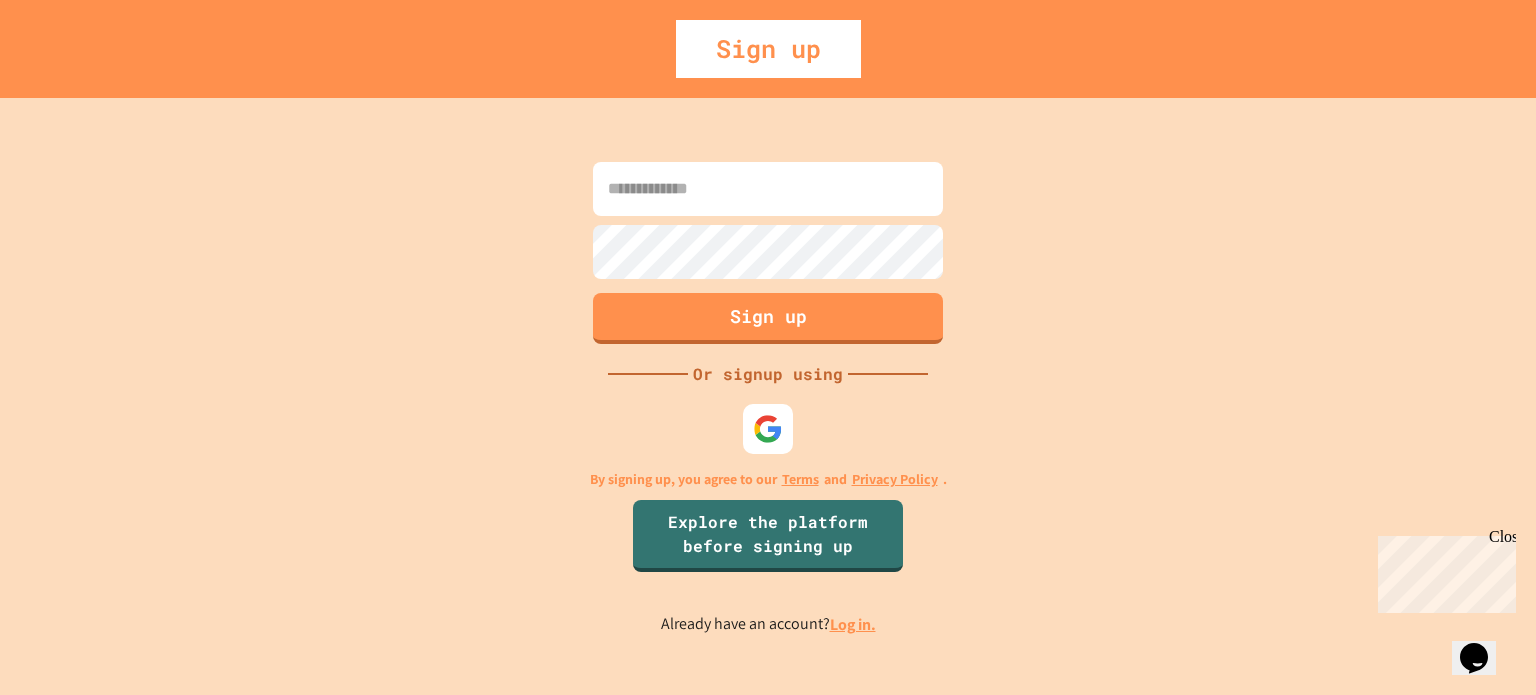 scroll, scrollTop: 0, scrollLeft: 0, axis: both 